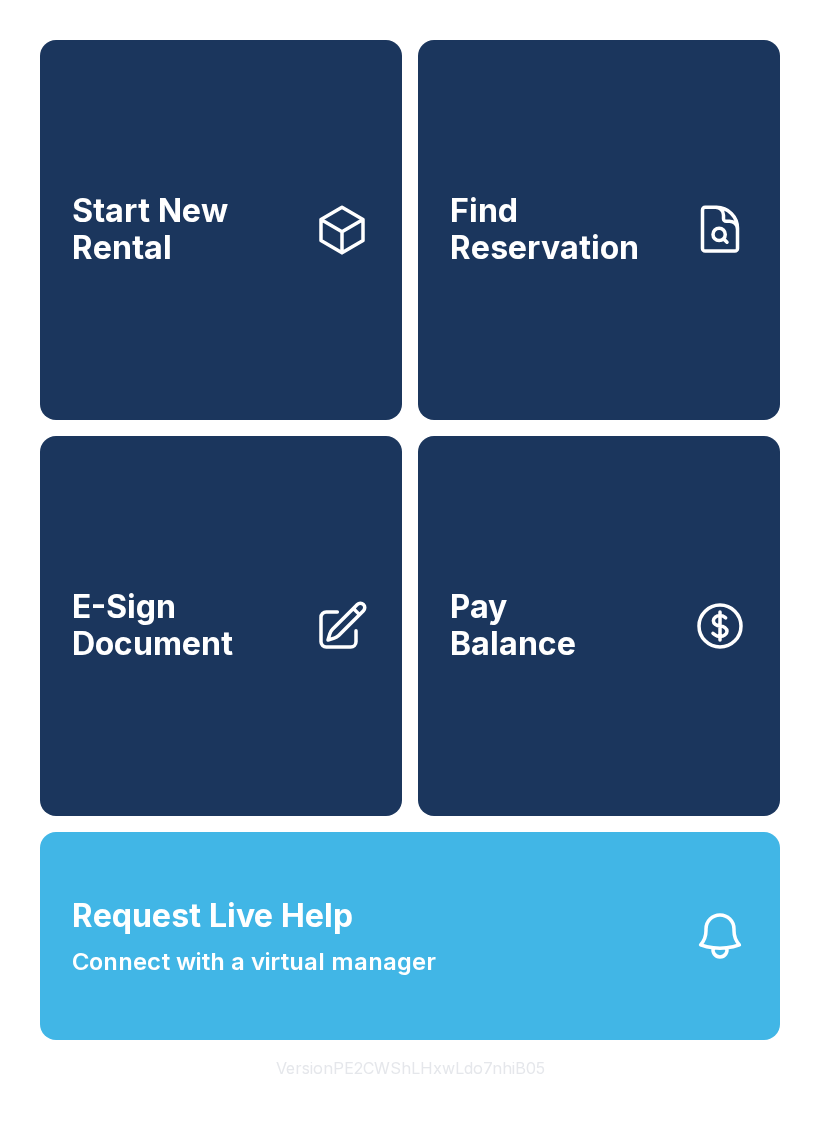 scroll, scrollTop: 0, scrollLeft: 0, axis: both 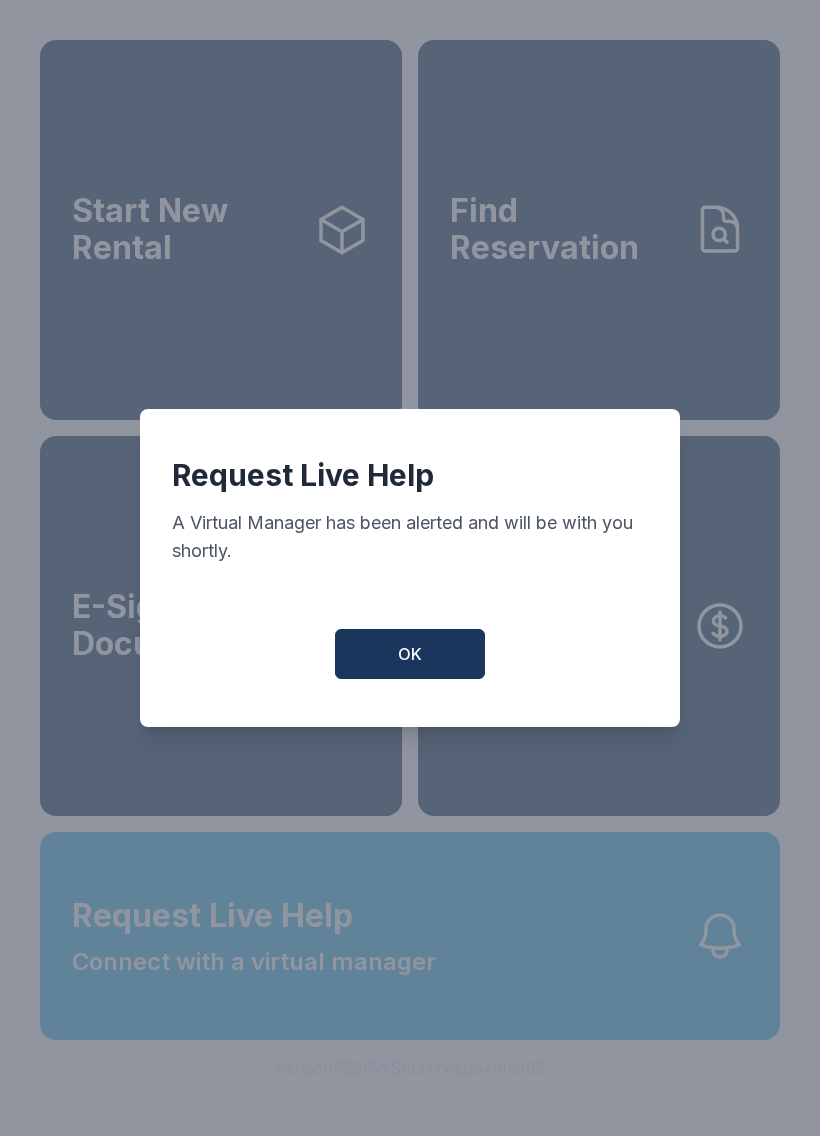 click on "OK" at bounding box center (410, 654) 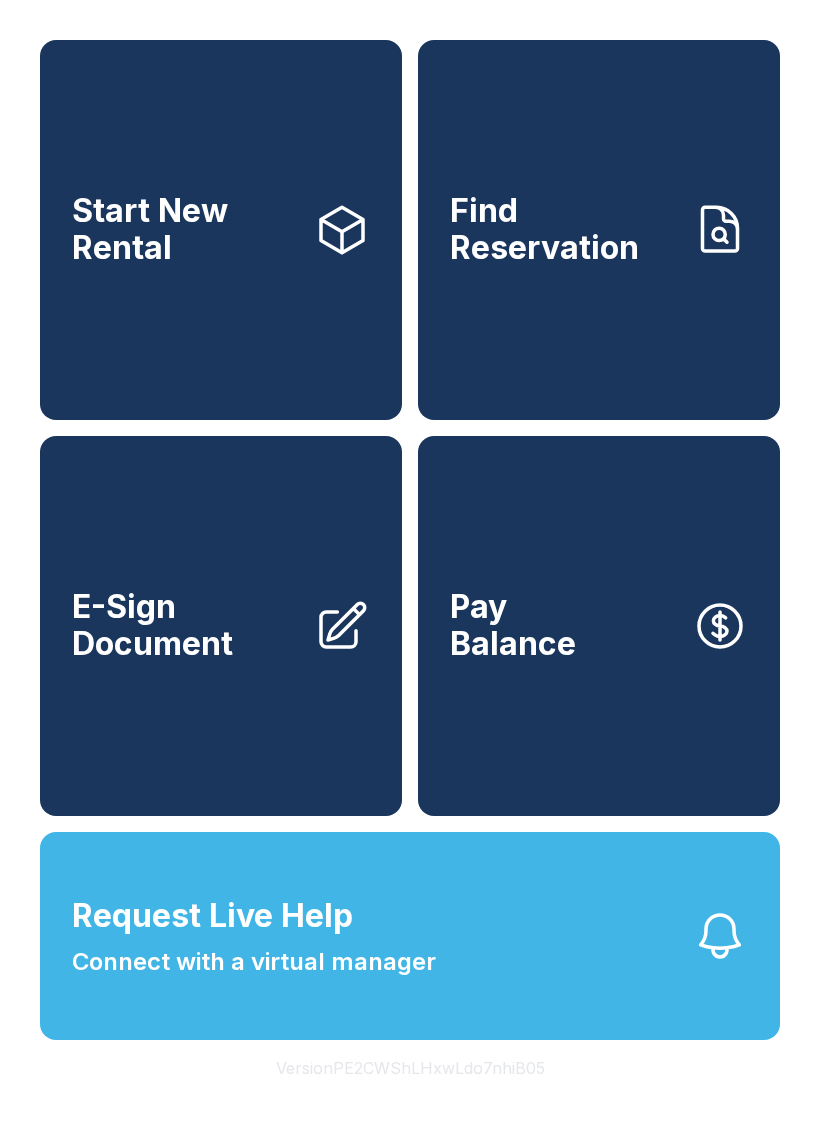click on "Request Live Help Connect with a virtual manager" at bounding box center (410, 936) 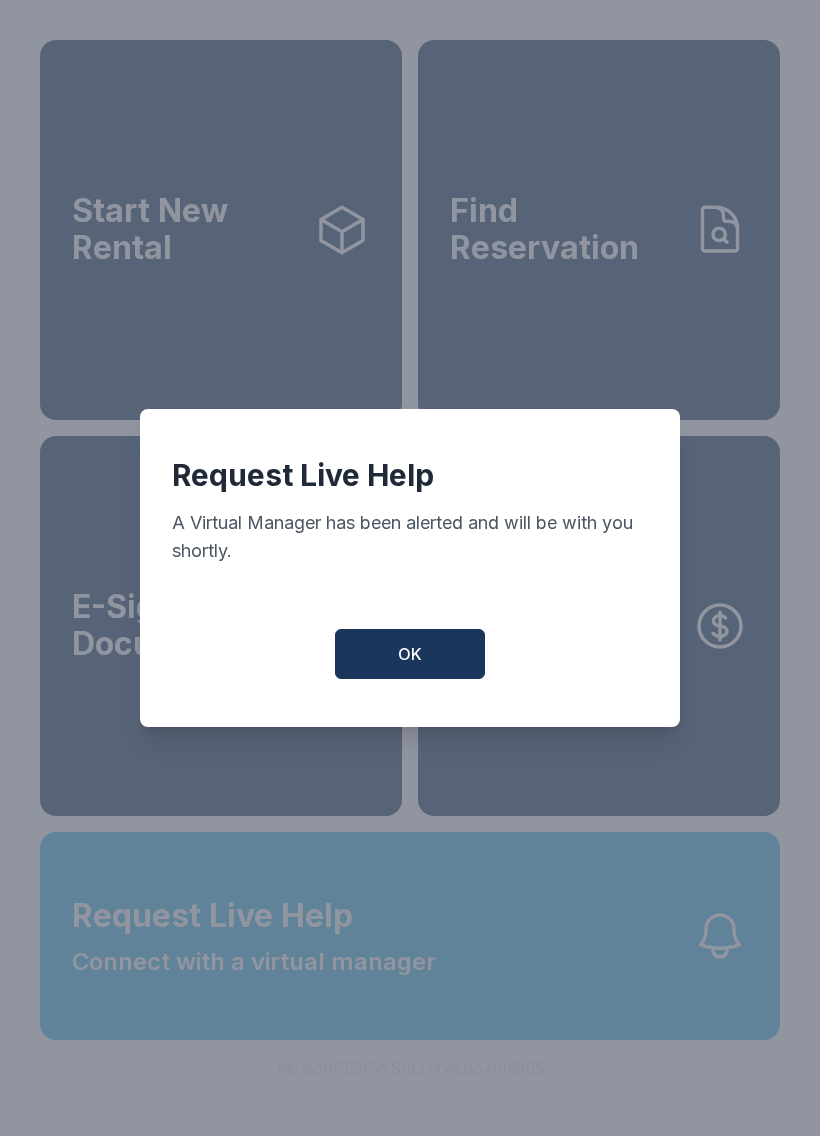 click on "OK" at bounding box center (410, 654) 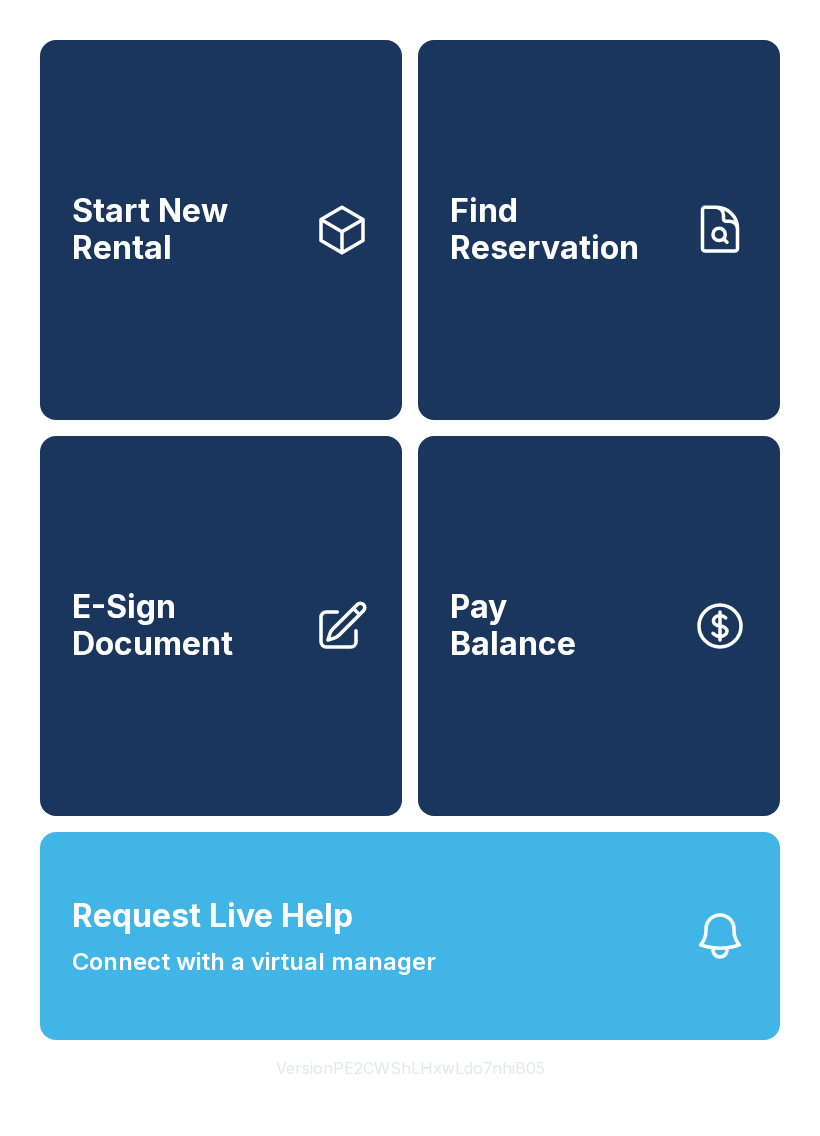 click on "Find Reservation" at bounding box center (599, 230) 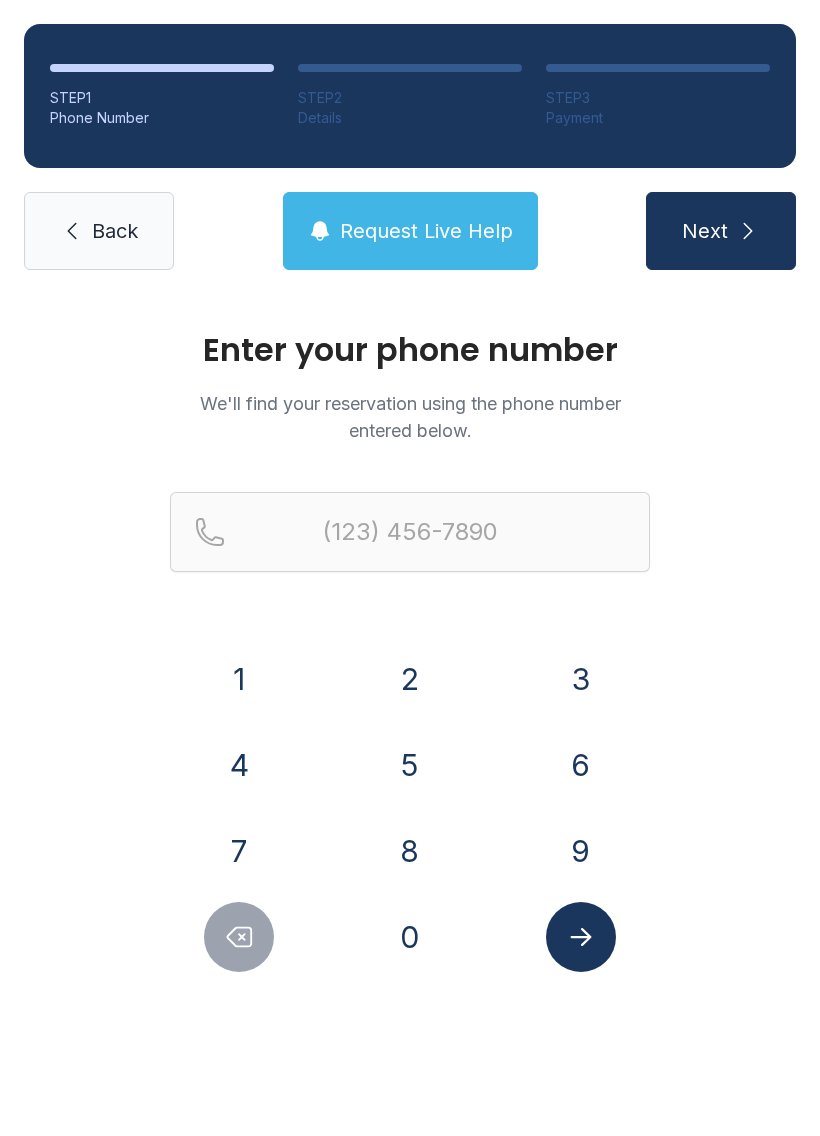click on "8" at bounding box center [410, 851] 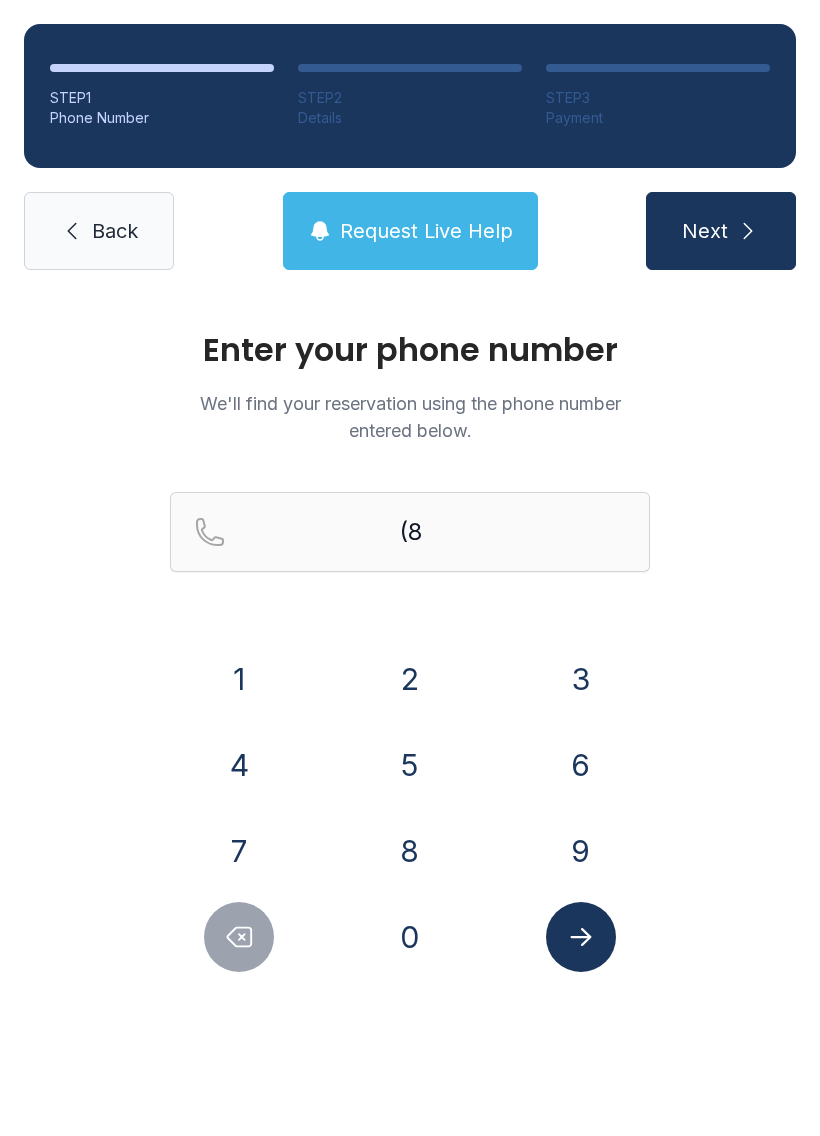 click on "6" at bounding box center (581, 765) 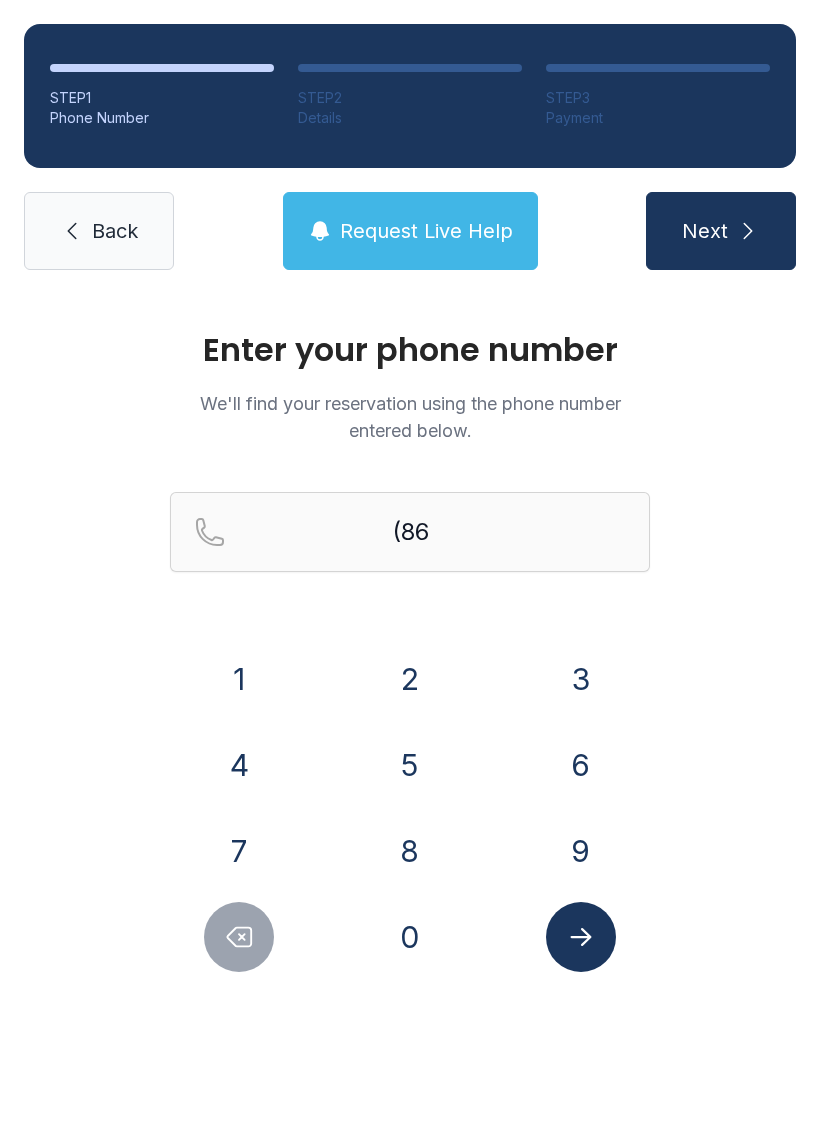 click on "5" at bounding box center (410, 765) 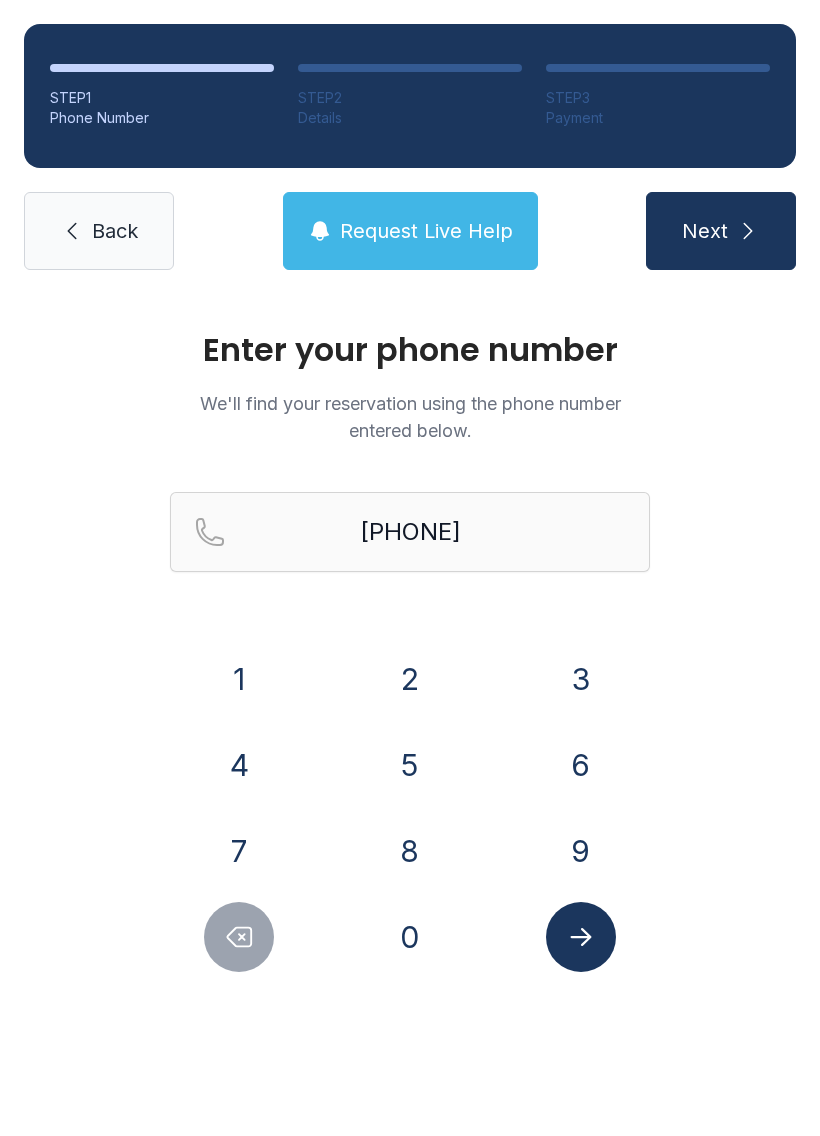 click on "3" at bounding box center (581, 679) 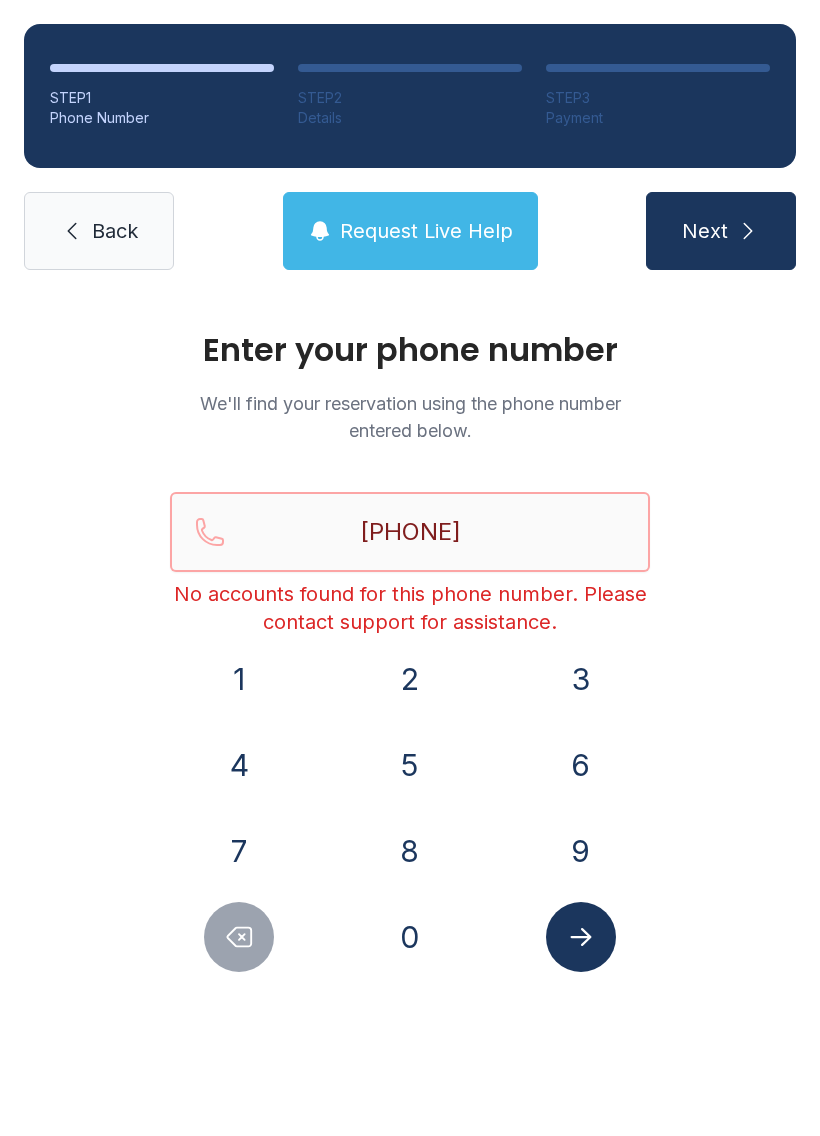 click on "[PHONE]" at bounding box center [410, 532] 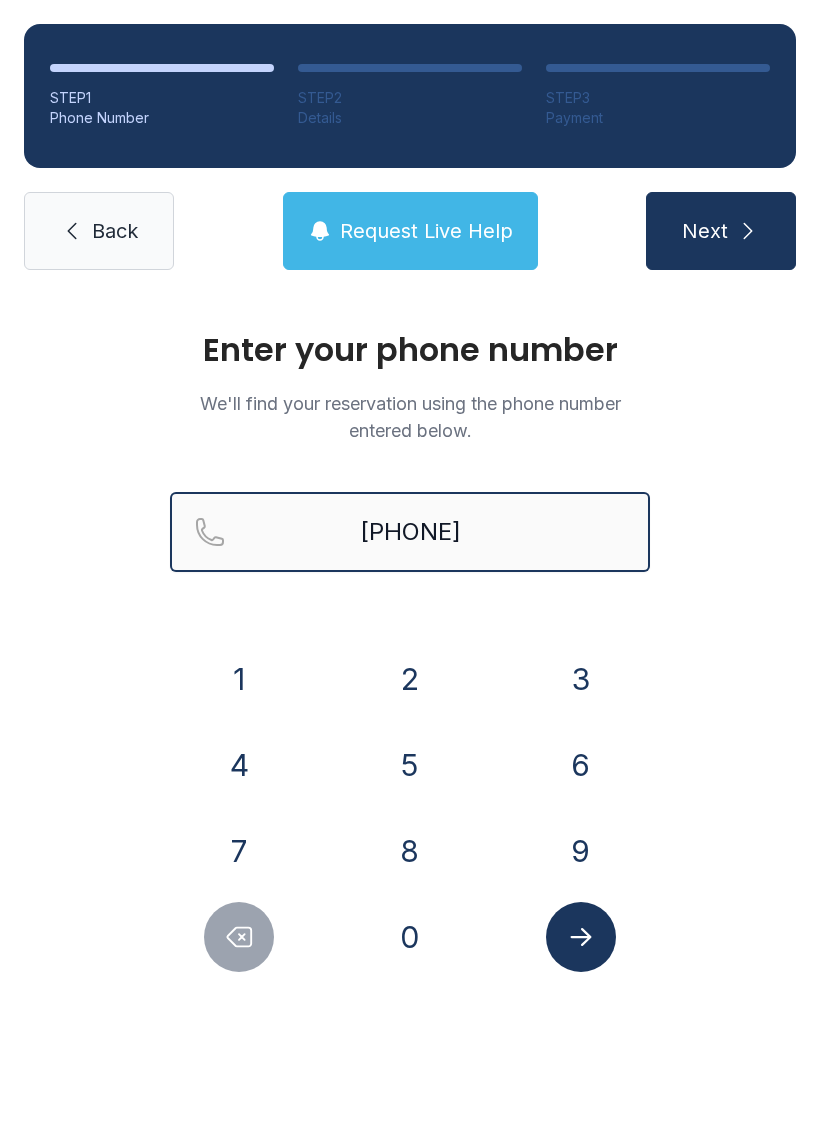 type on "[PHONE]" 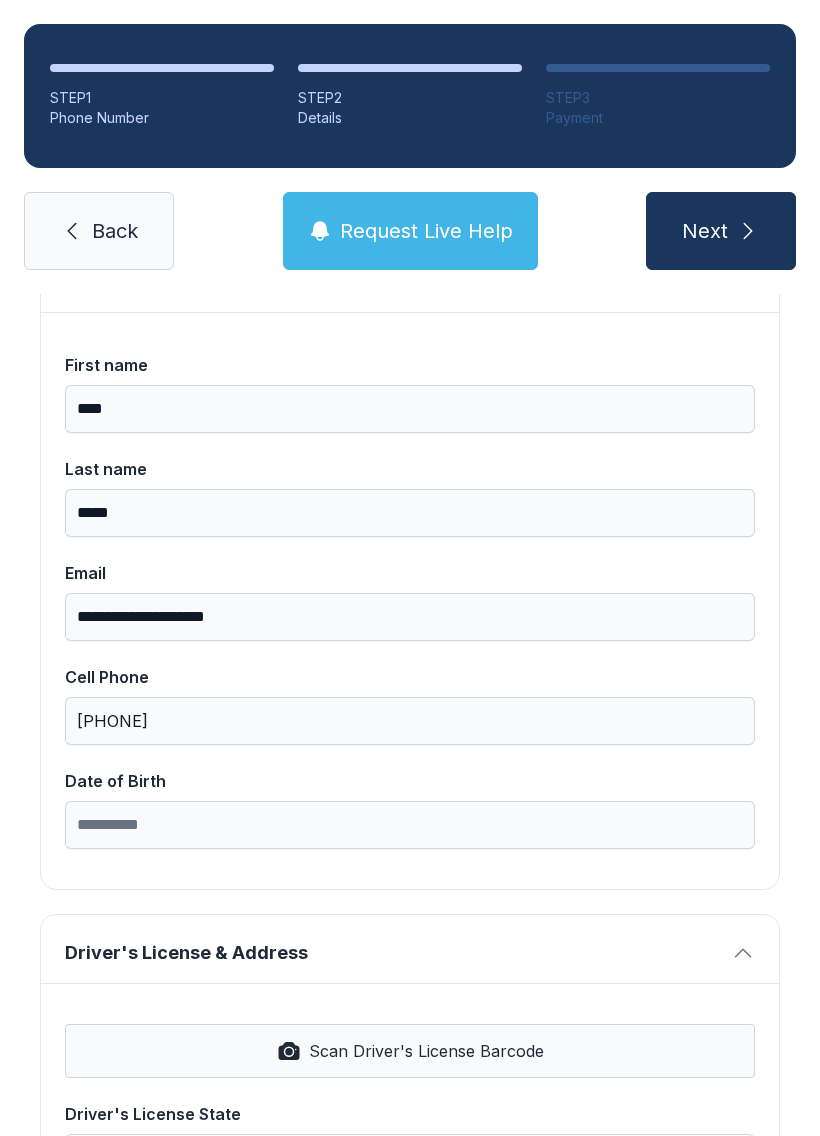 scroll, scrollTop: 161, scrollLeft: 0, axis: vertical 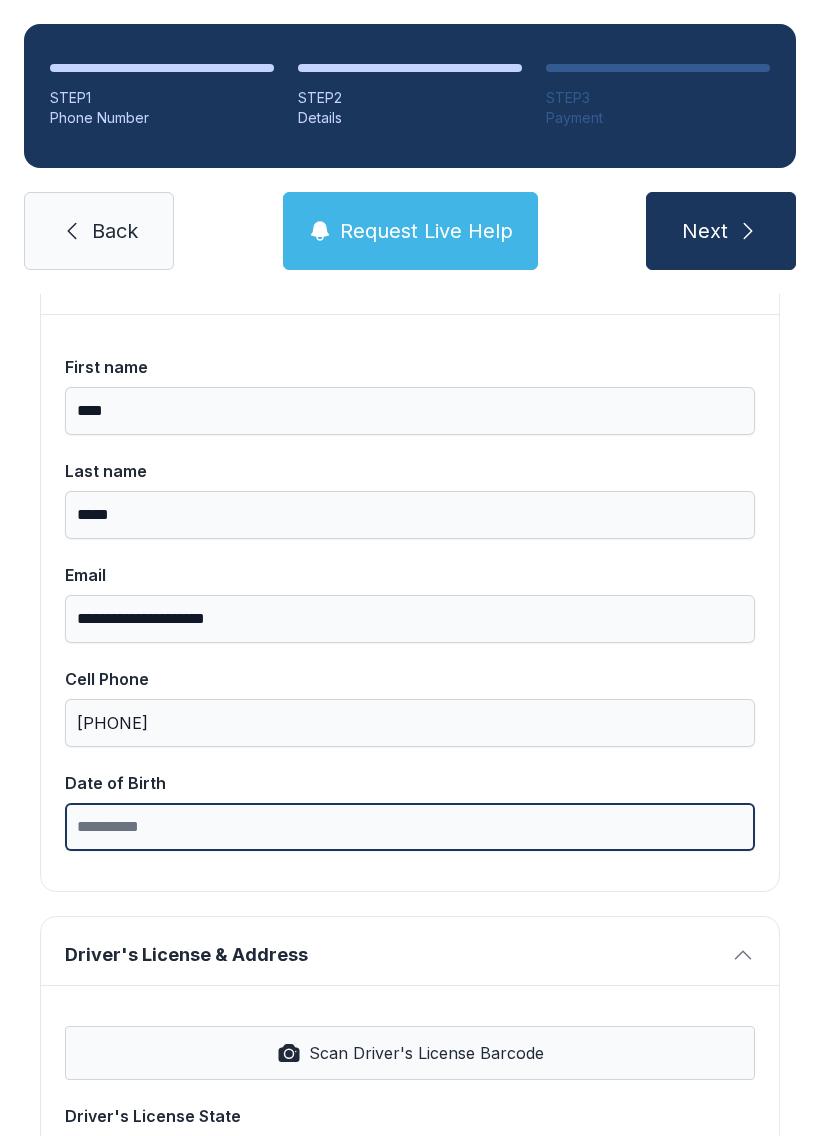 click on "Date of Birth" at bounding box center (410, 827) 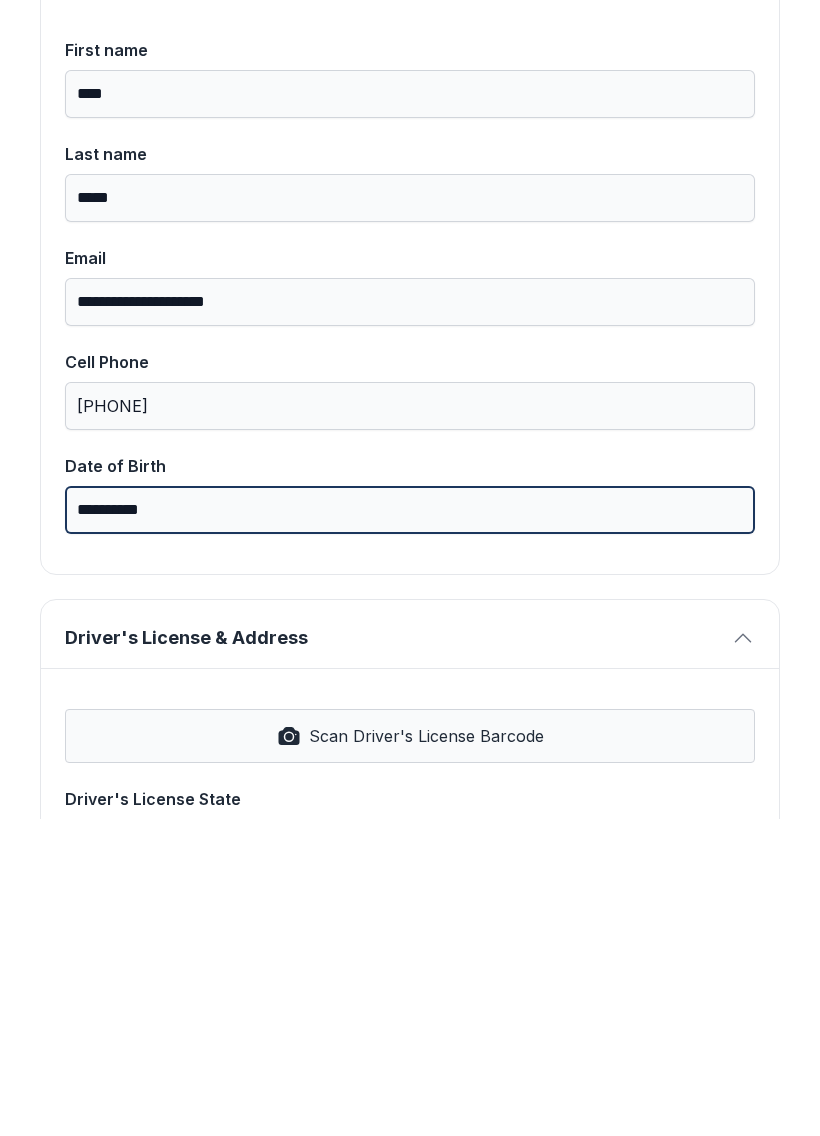 type on "**********" 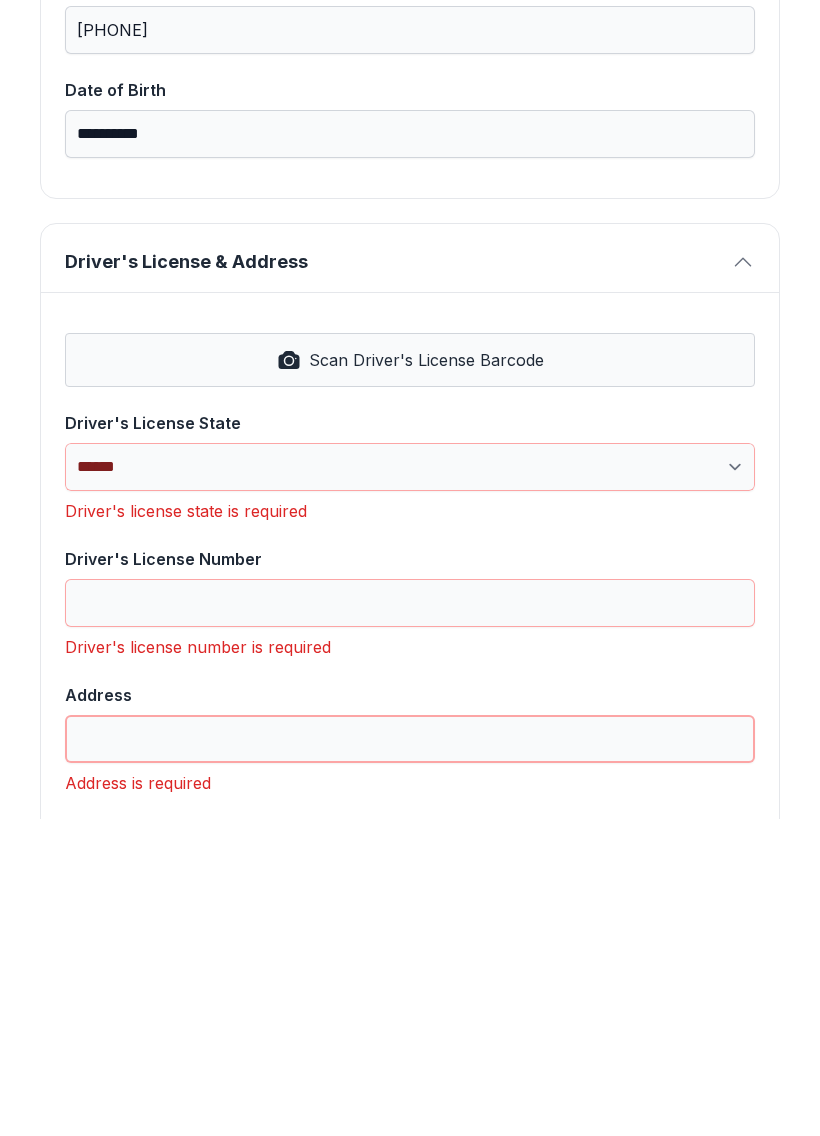 scroll, scrollTop: 534, scrollLeft: 0, axis: vertical 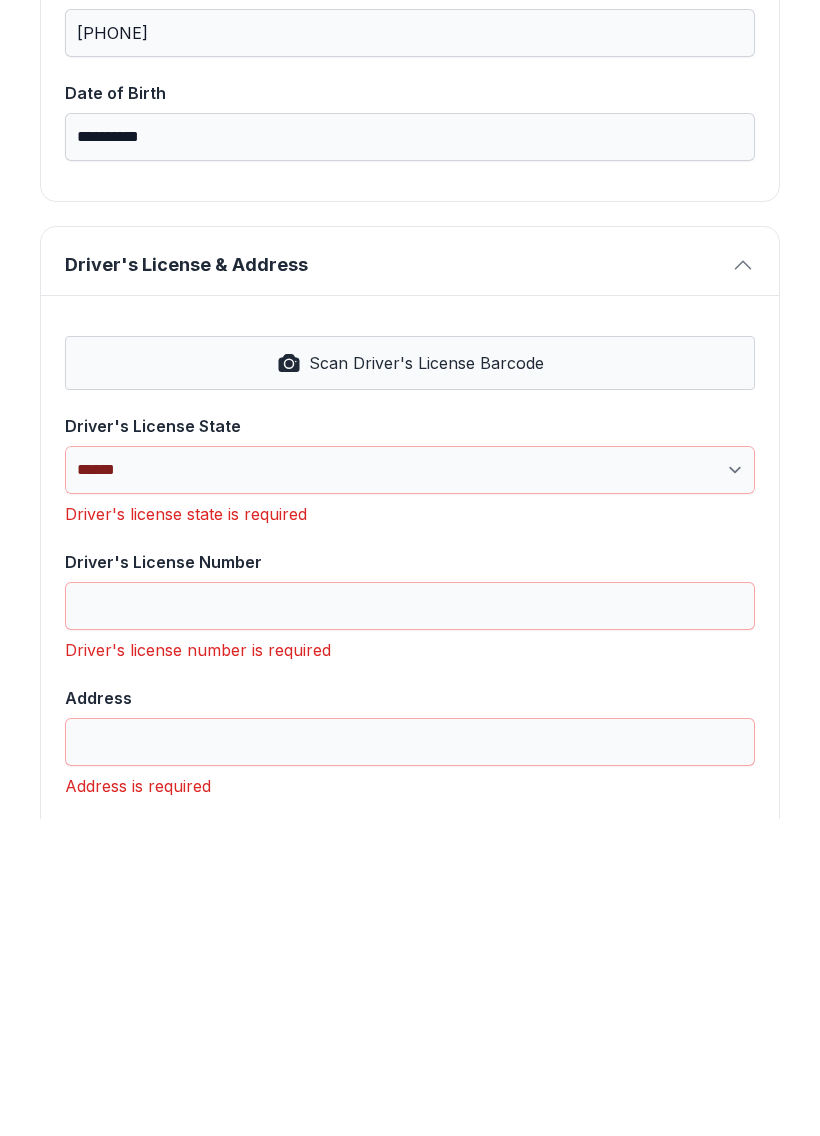 click on "Scan Driver's License Barcode" at bounding box center (426, 680) 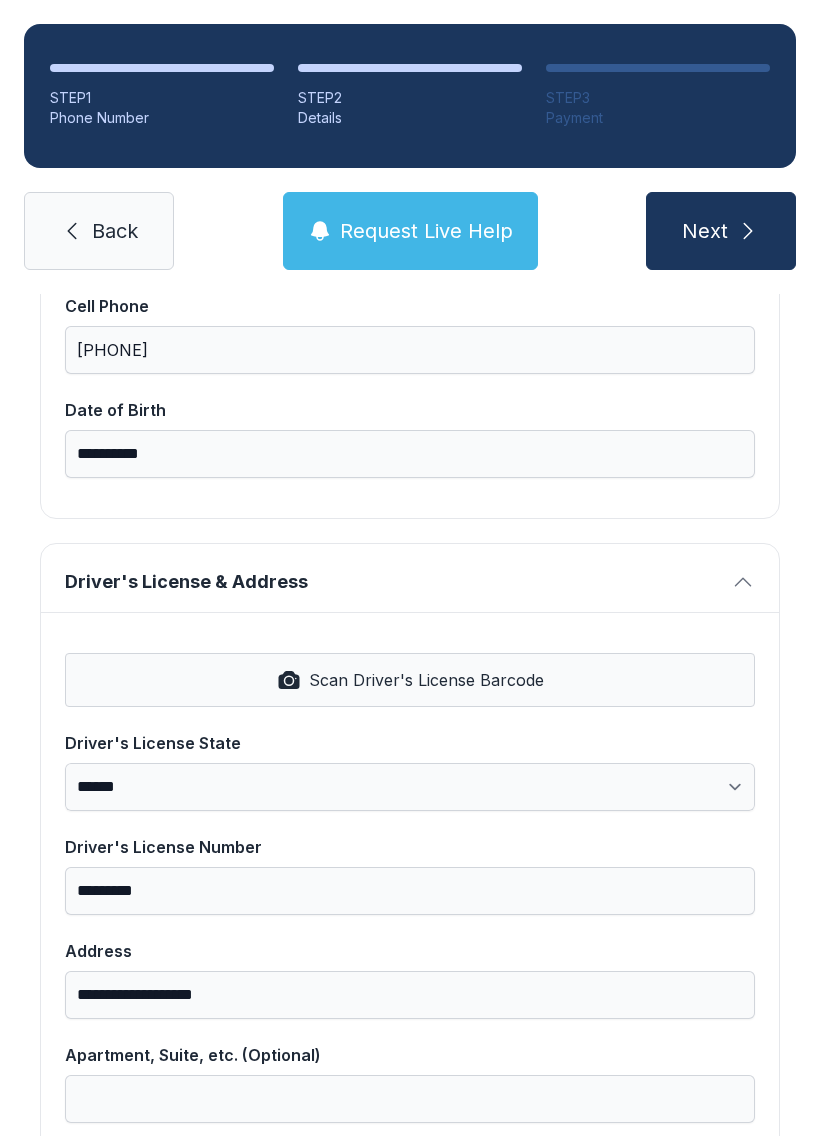 select on "**" 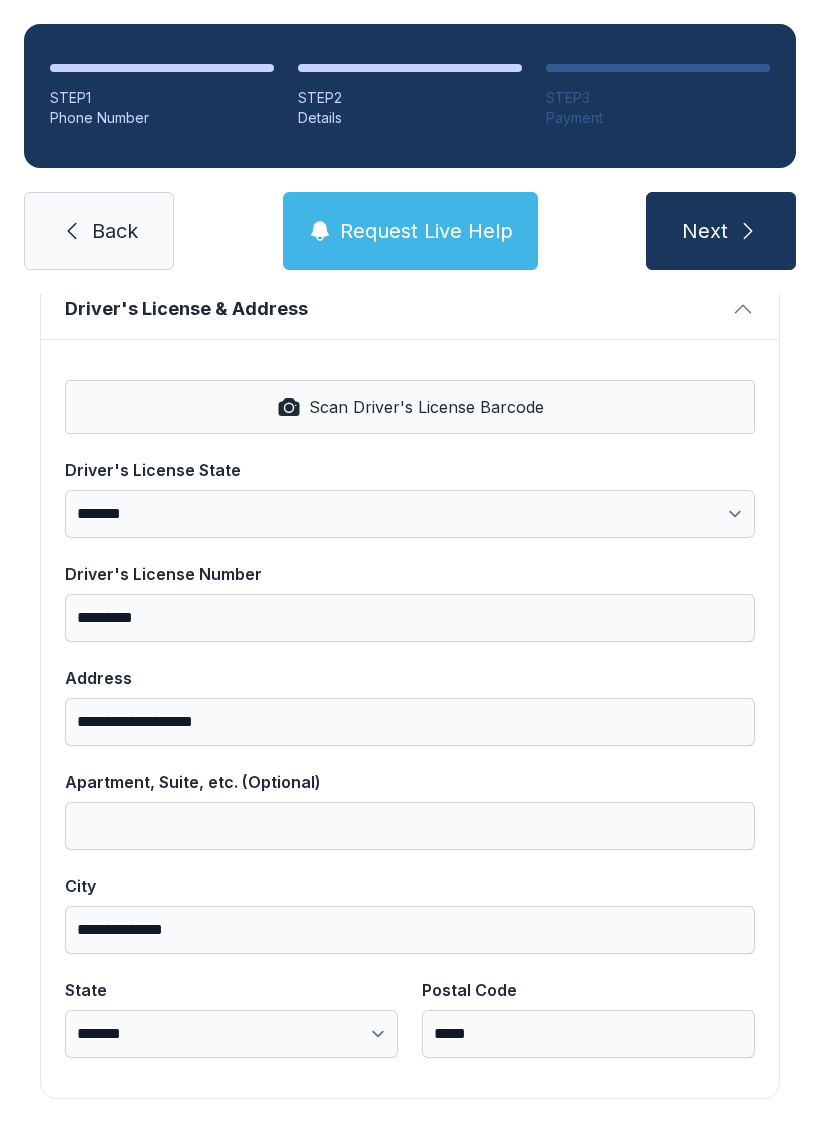 scroll, scrollTop: 806, scrollLeft: 0, axis: vertical 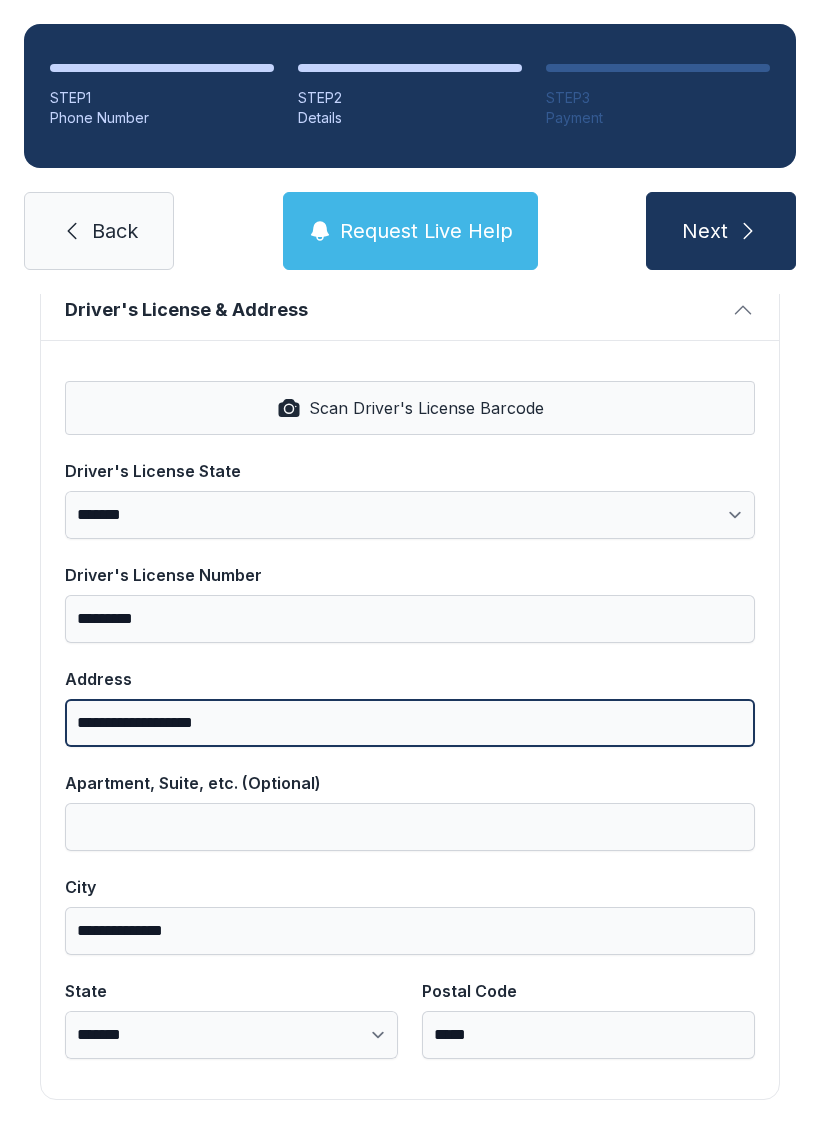 click on "**********" at bounding box center [410, 723] 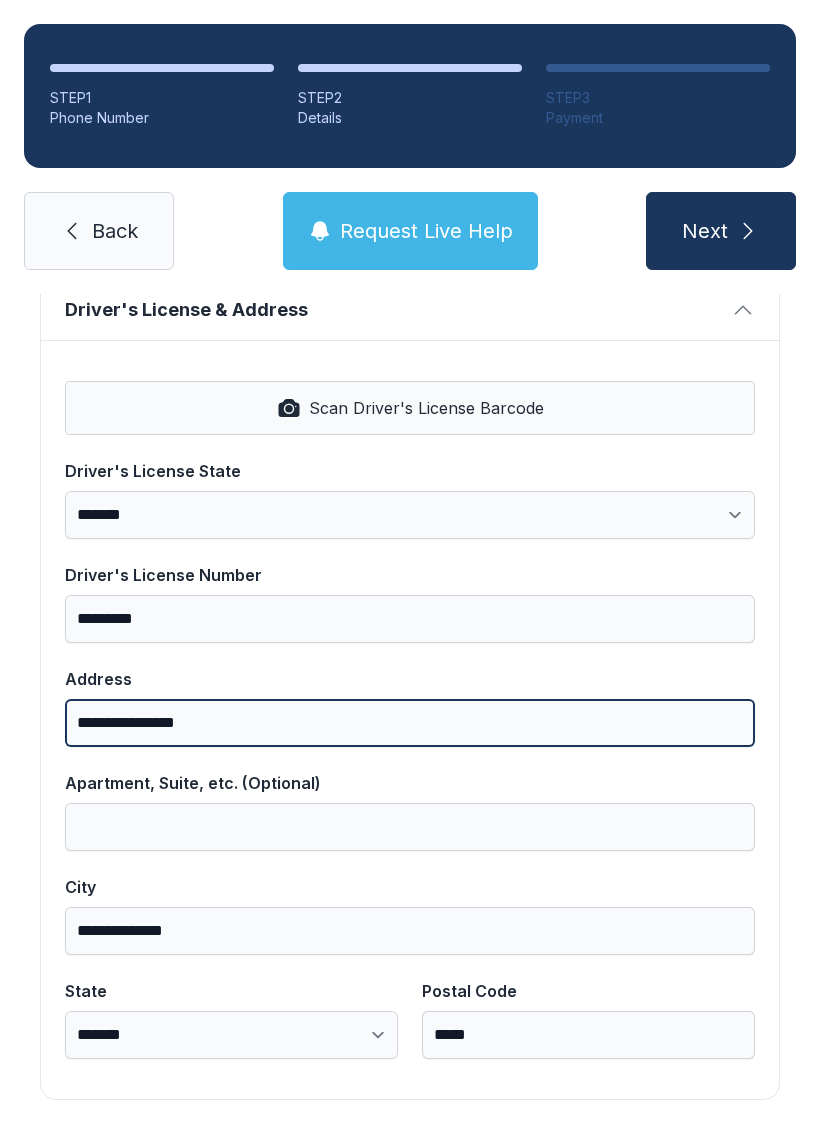 type on "**********" 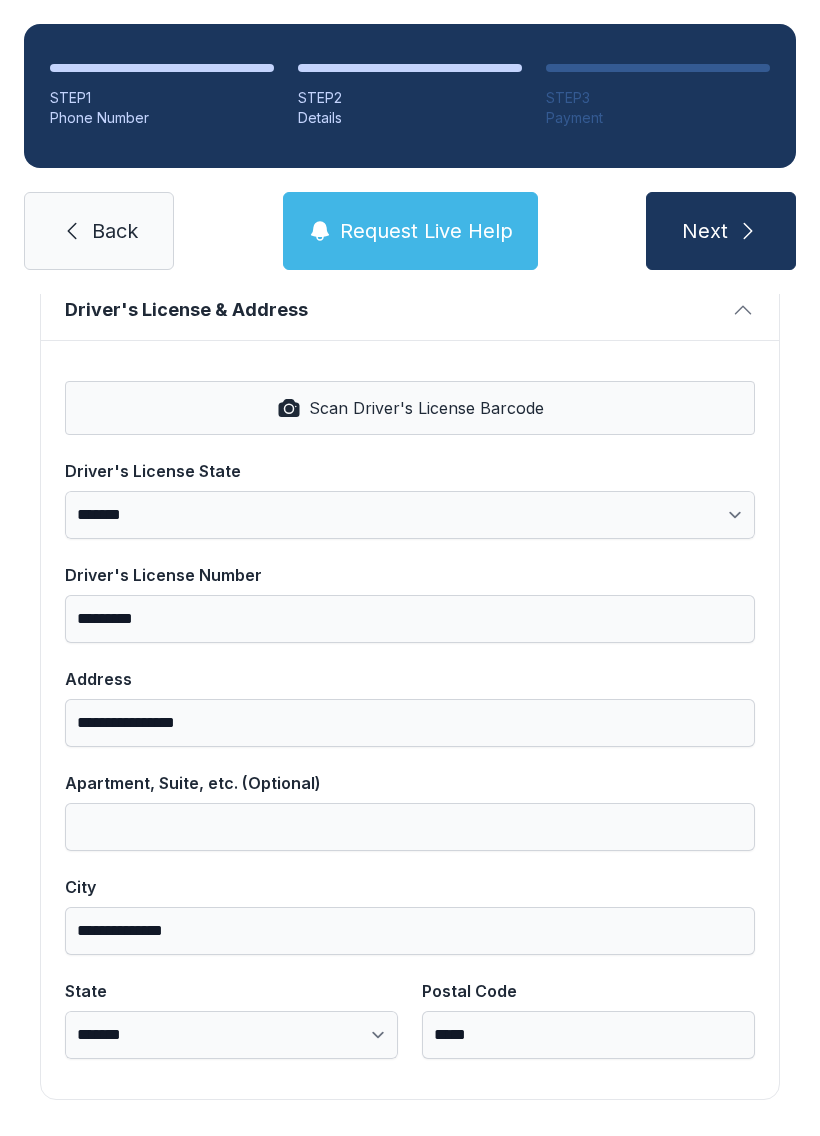 click 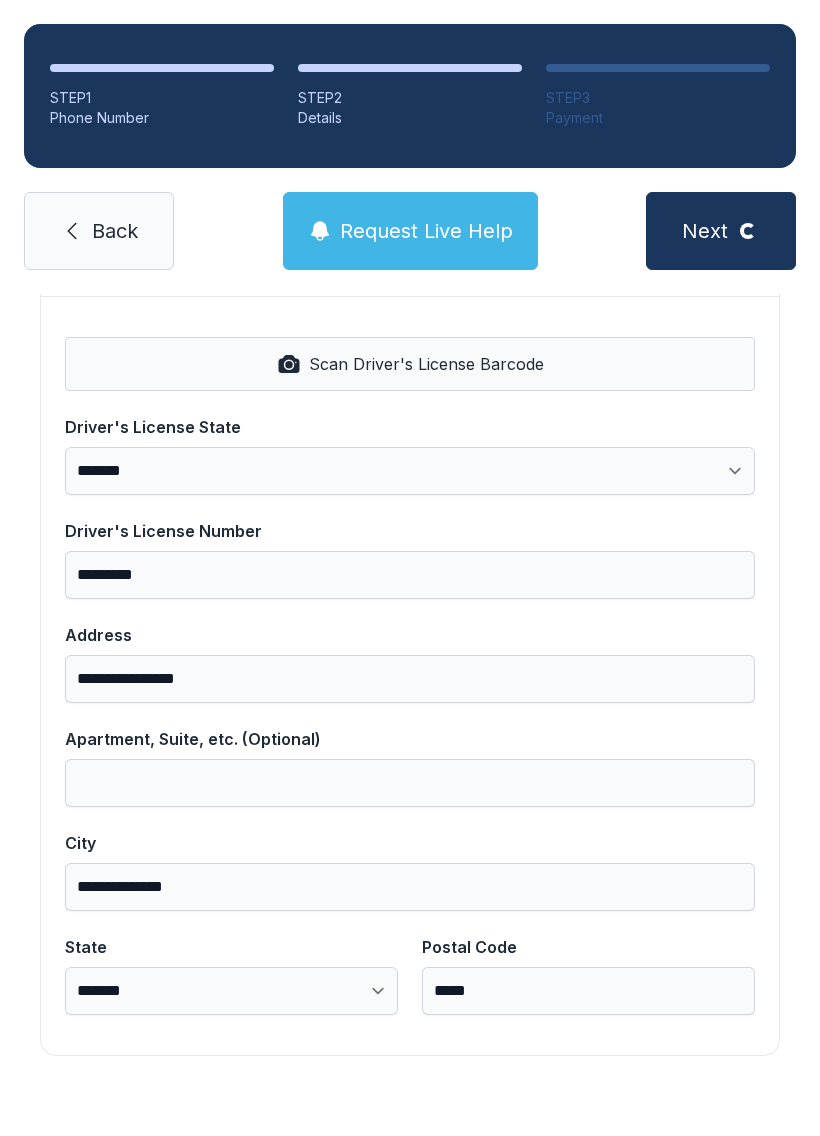 scroll, scrollTop: 860, scrollLeft: 0, axis: vertical 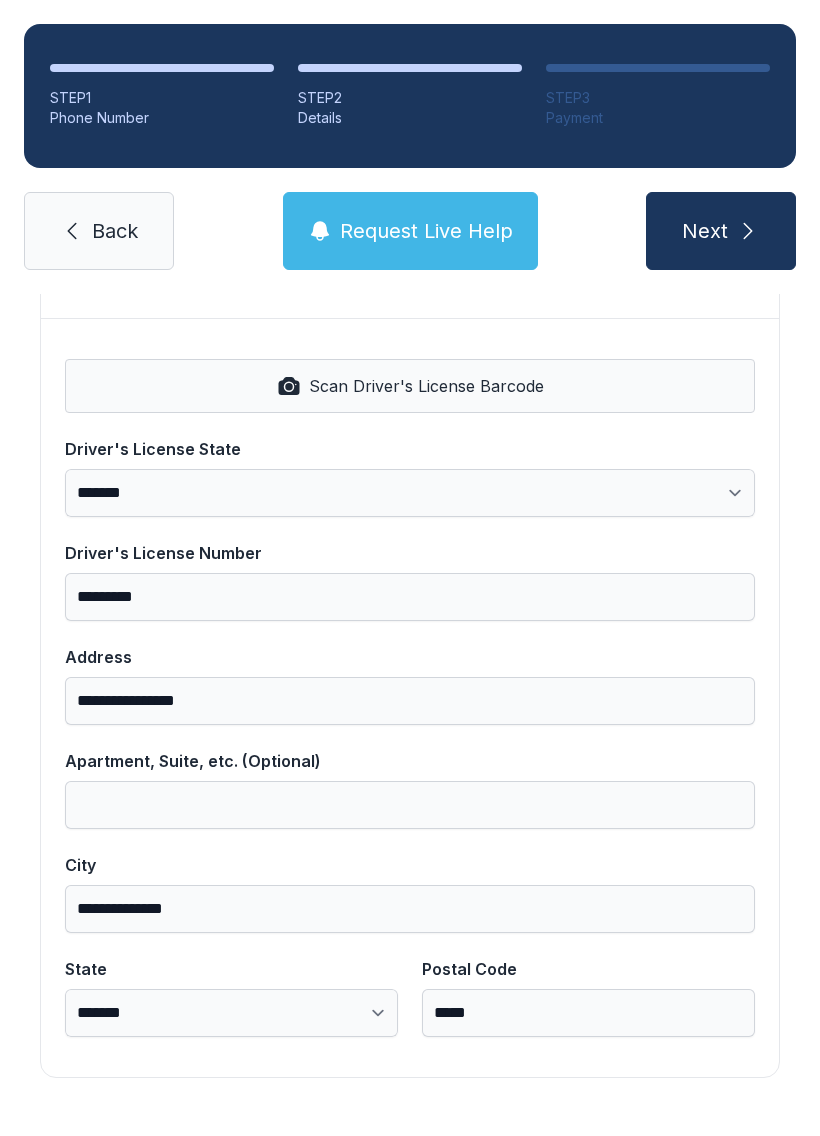 click on "Back" at bounding box center [99, 231] 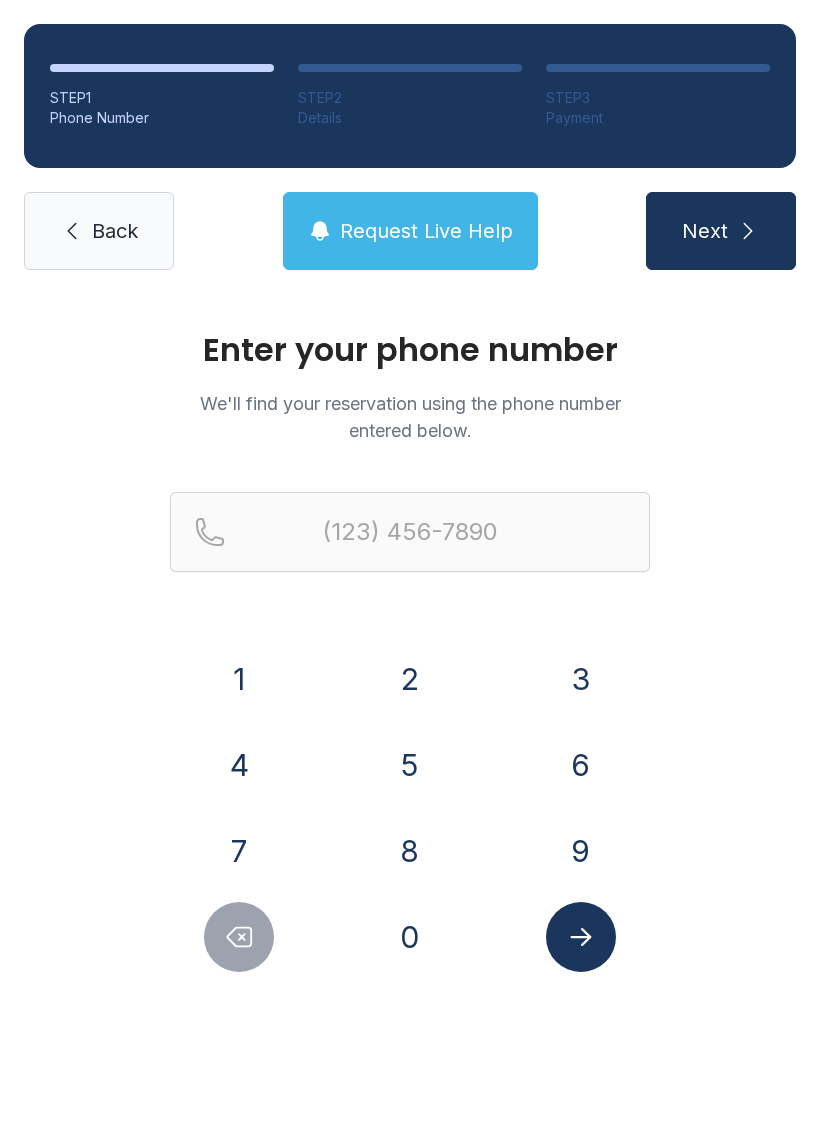 click on "Request Live Help" at bounding box center (426, 231) 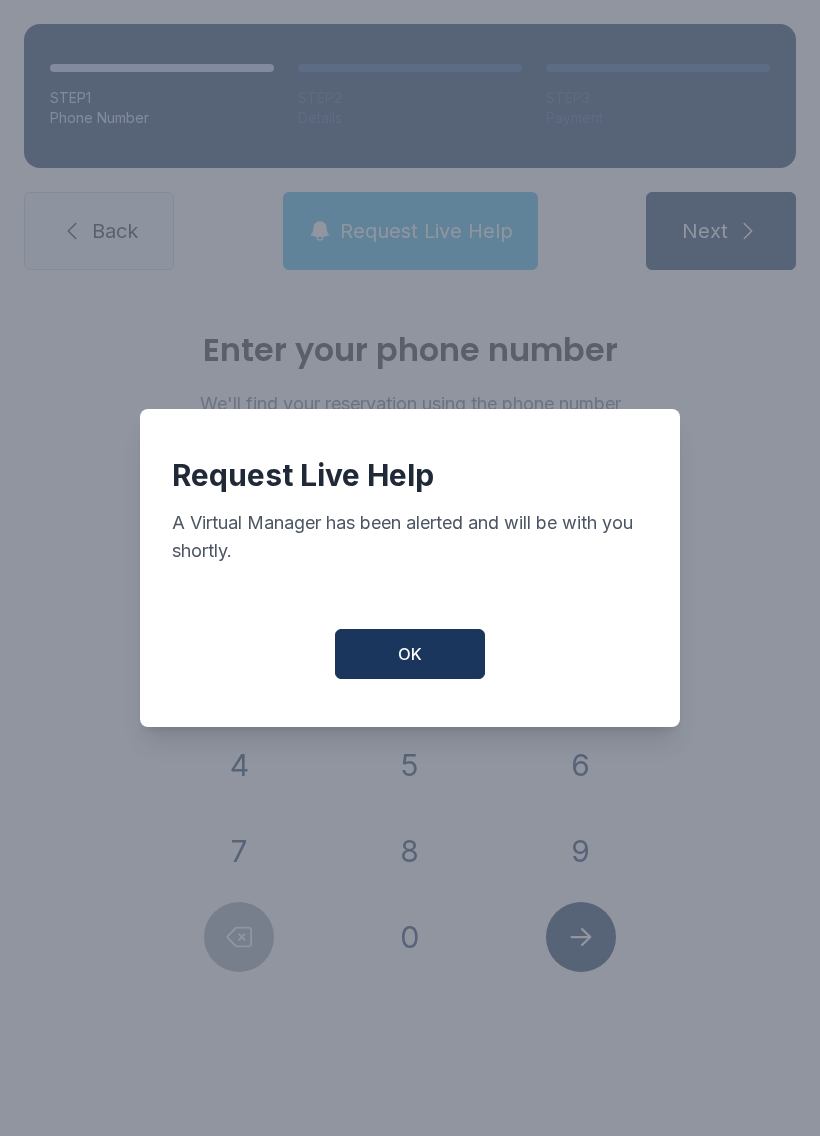 click on "OK" at bounding box center (410, 654) 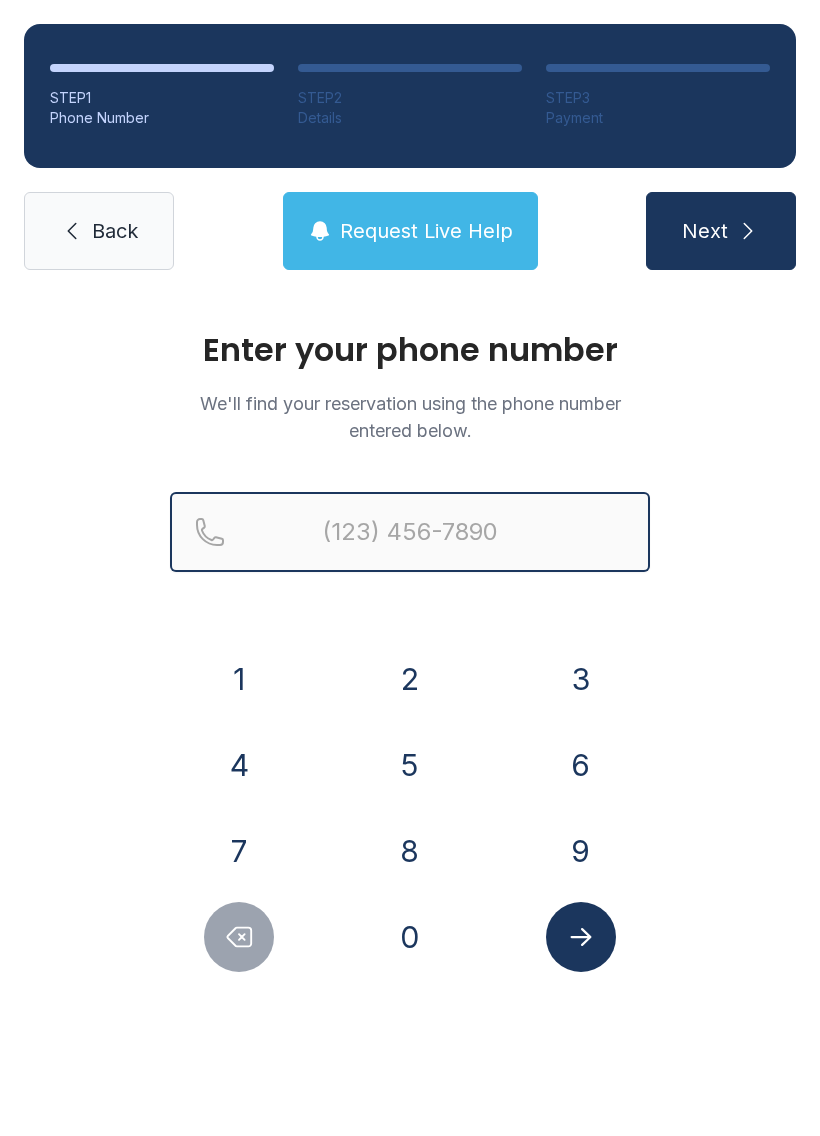click at bounding box center (410, 532) 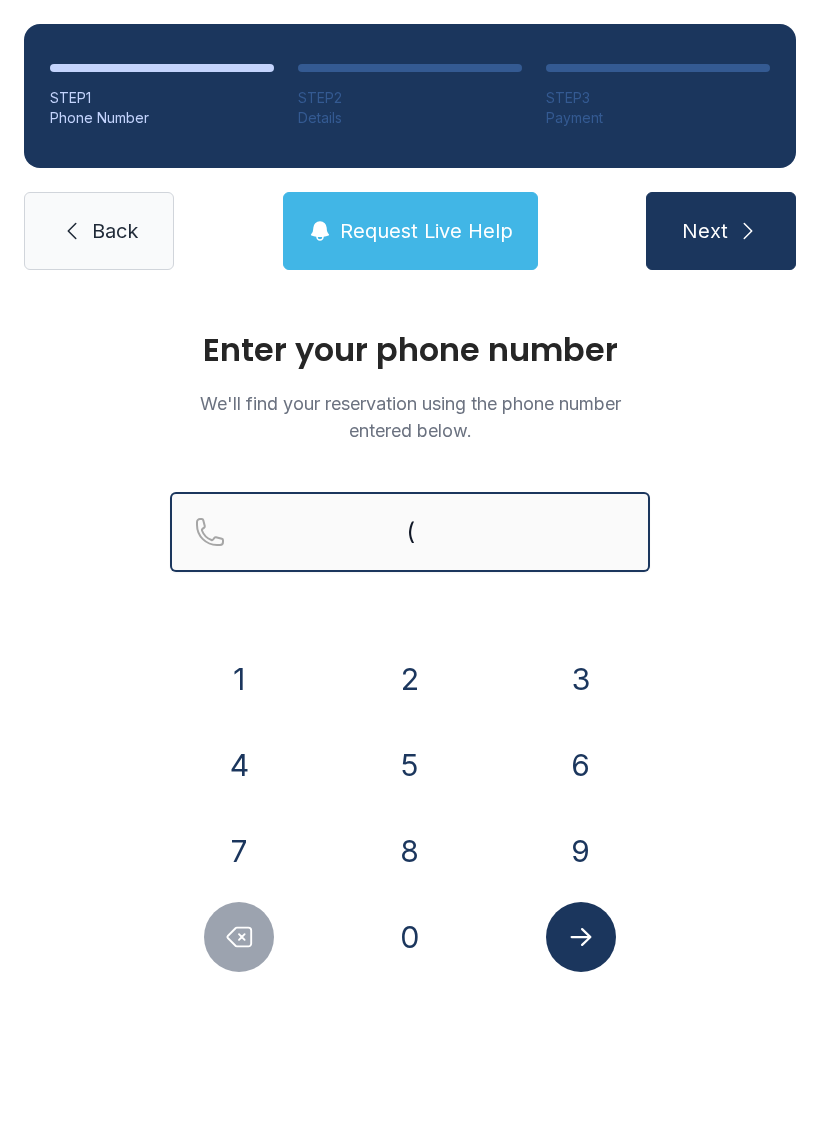 type on "(" 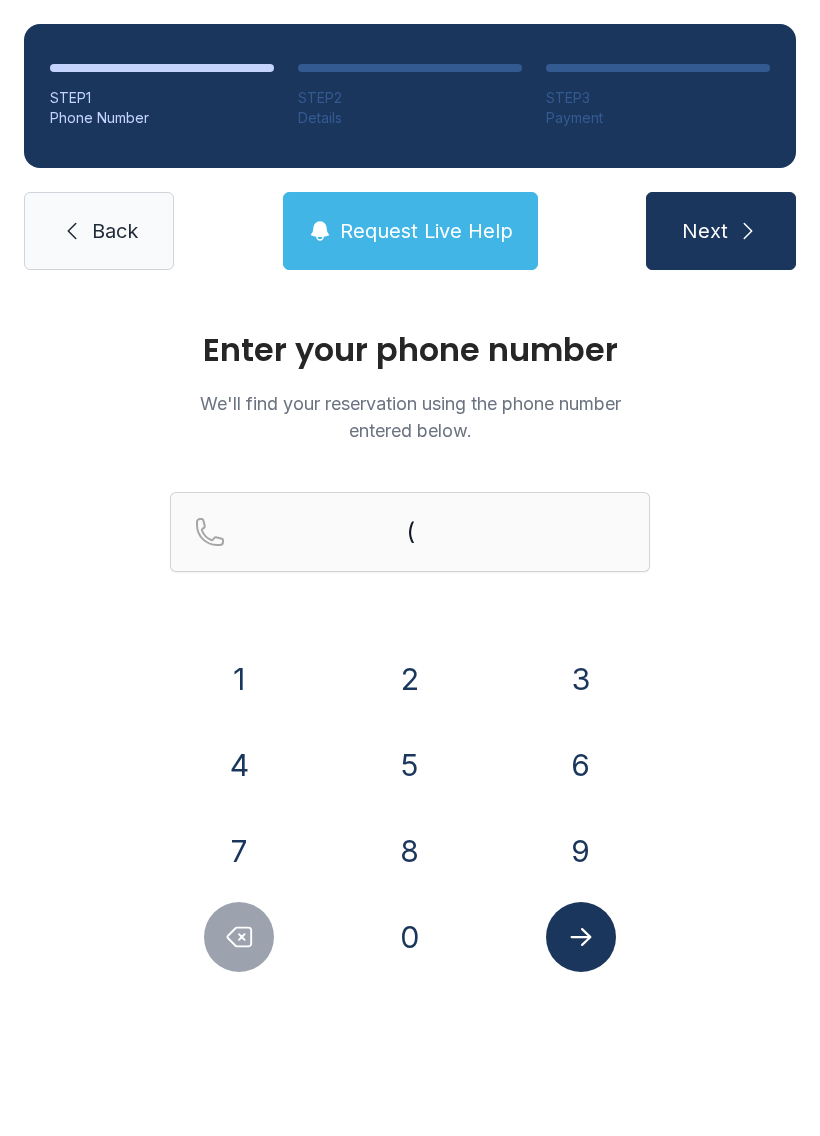 click on "Back" at bounding box center (99, 231) 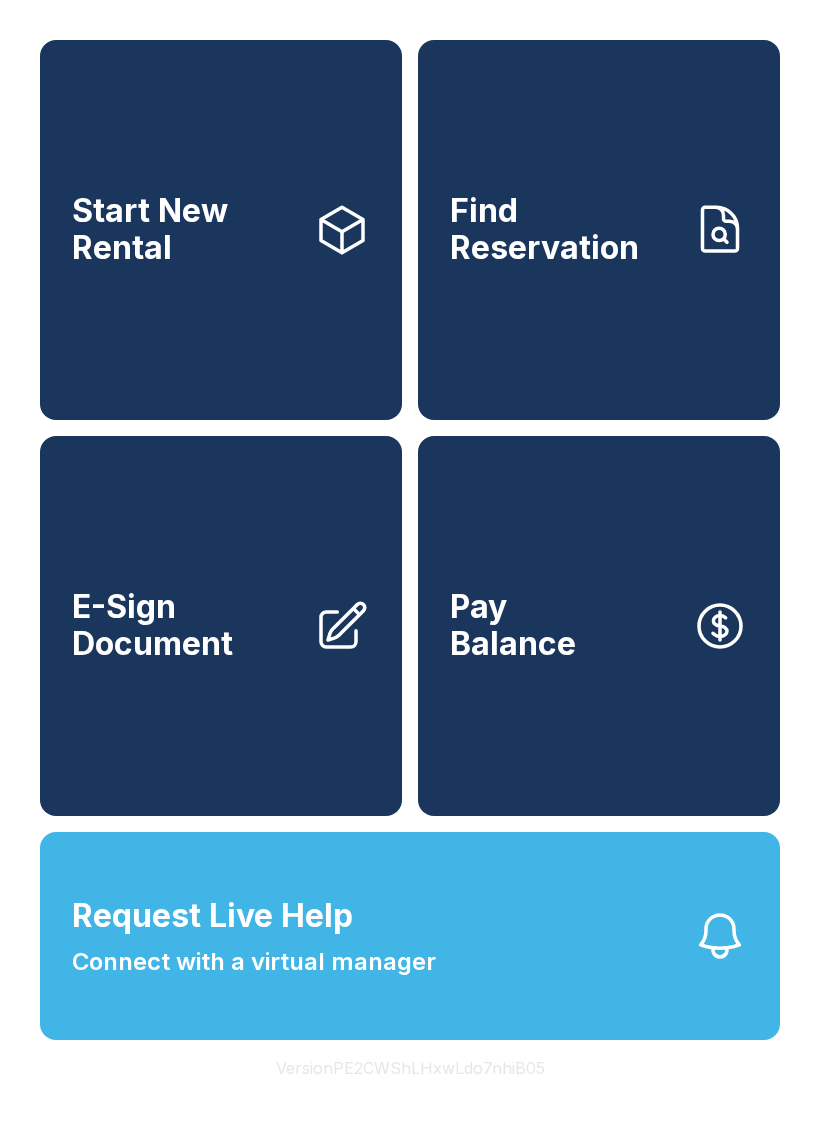 click on "Find Reservation" at bounding box center (599, 230) 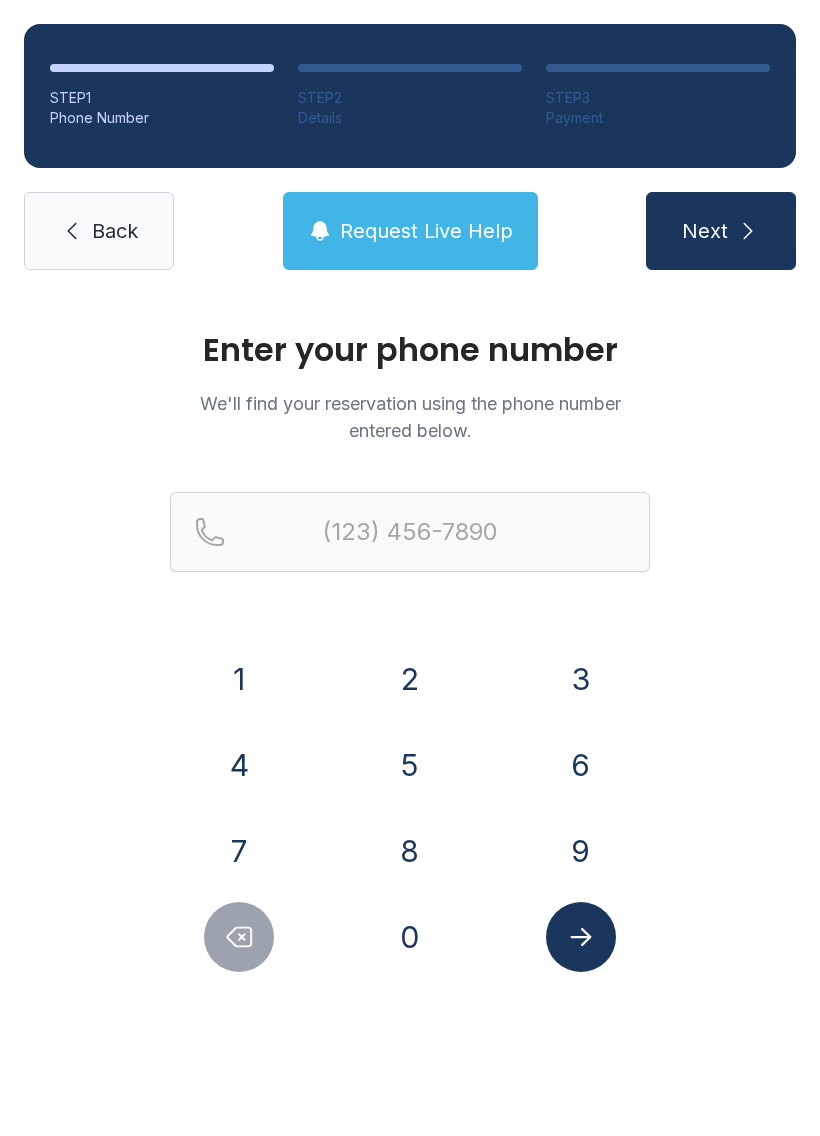 click on "8" at bounding box center [410, 851] 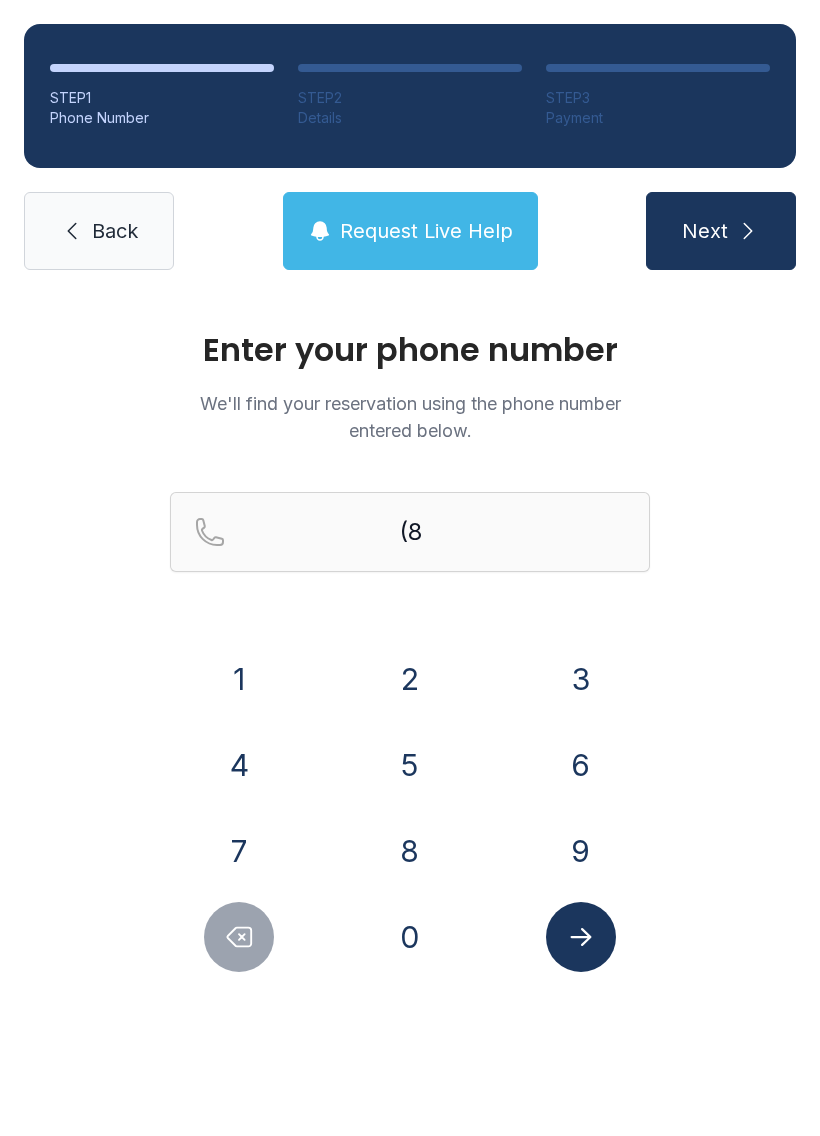 click on "6" at bounding box center [581, 765] 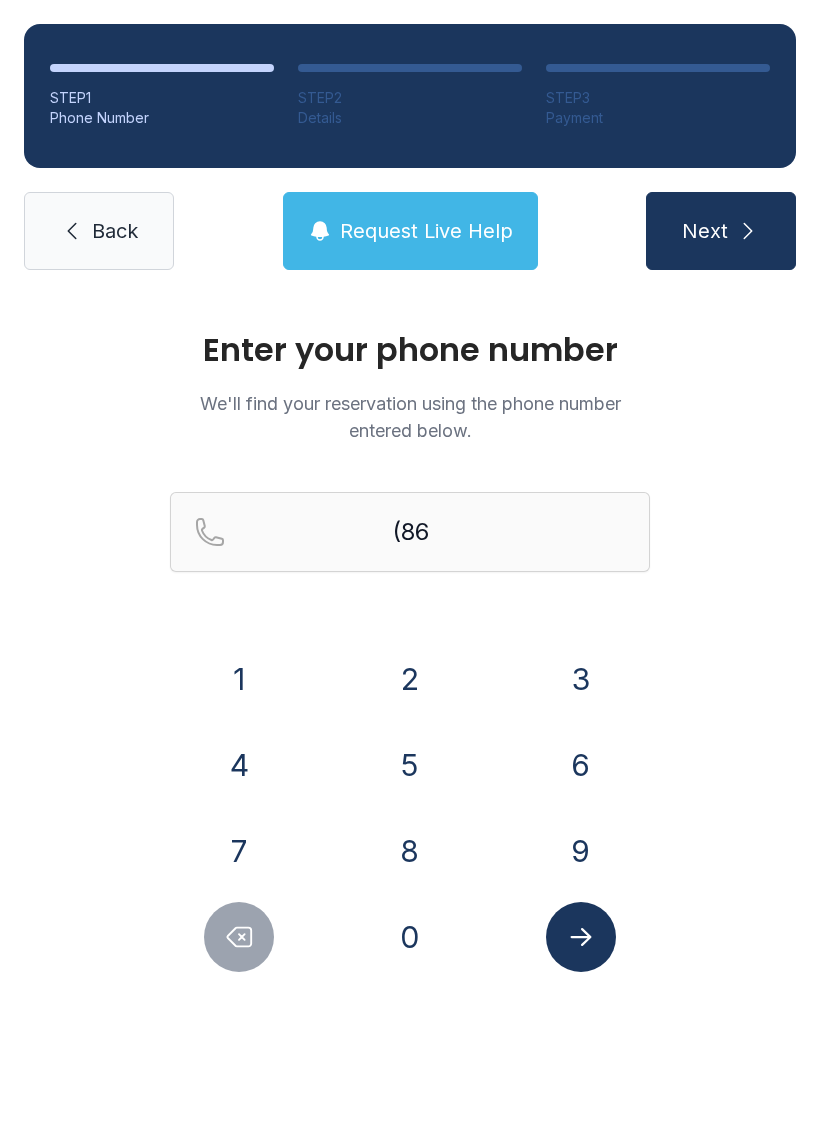 click on "5" at bounding box center [410, 765] 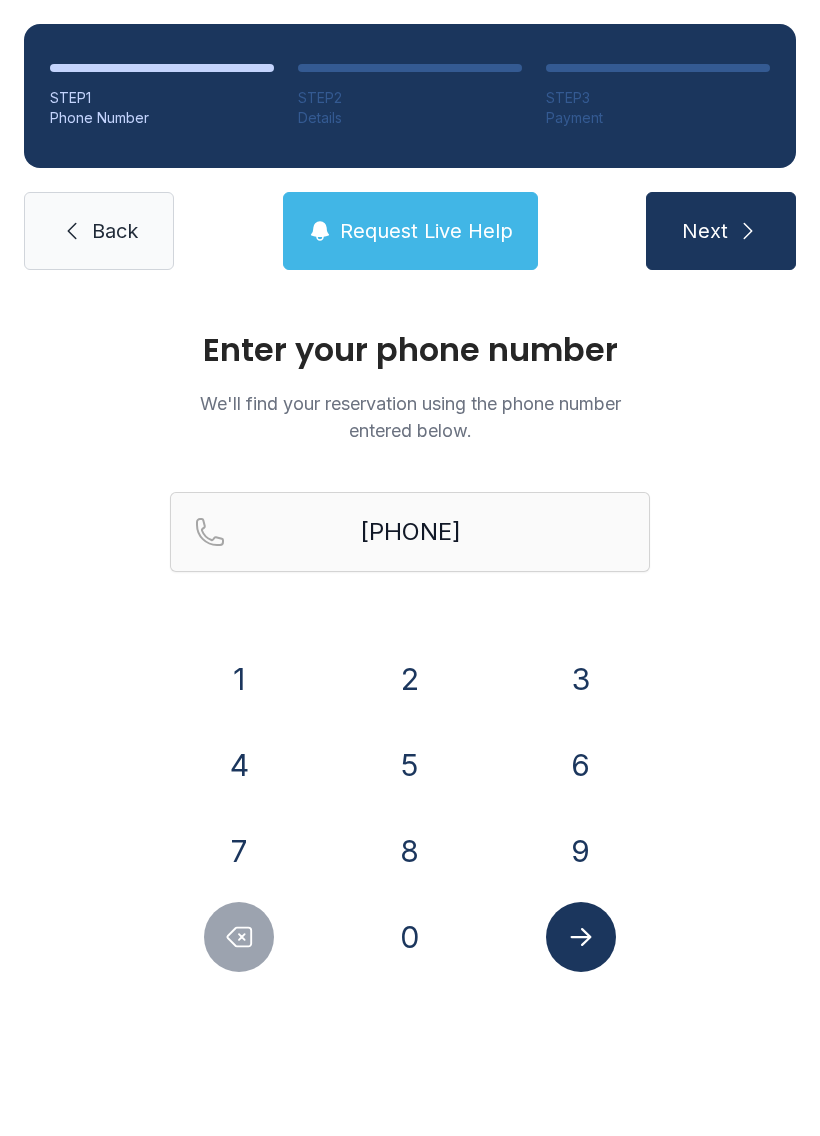 click on "7" at bounding box center [239, 851] 